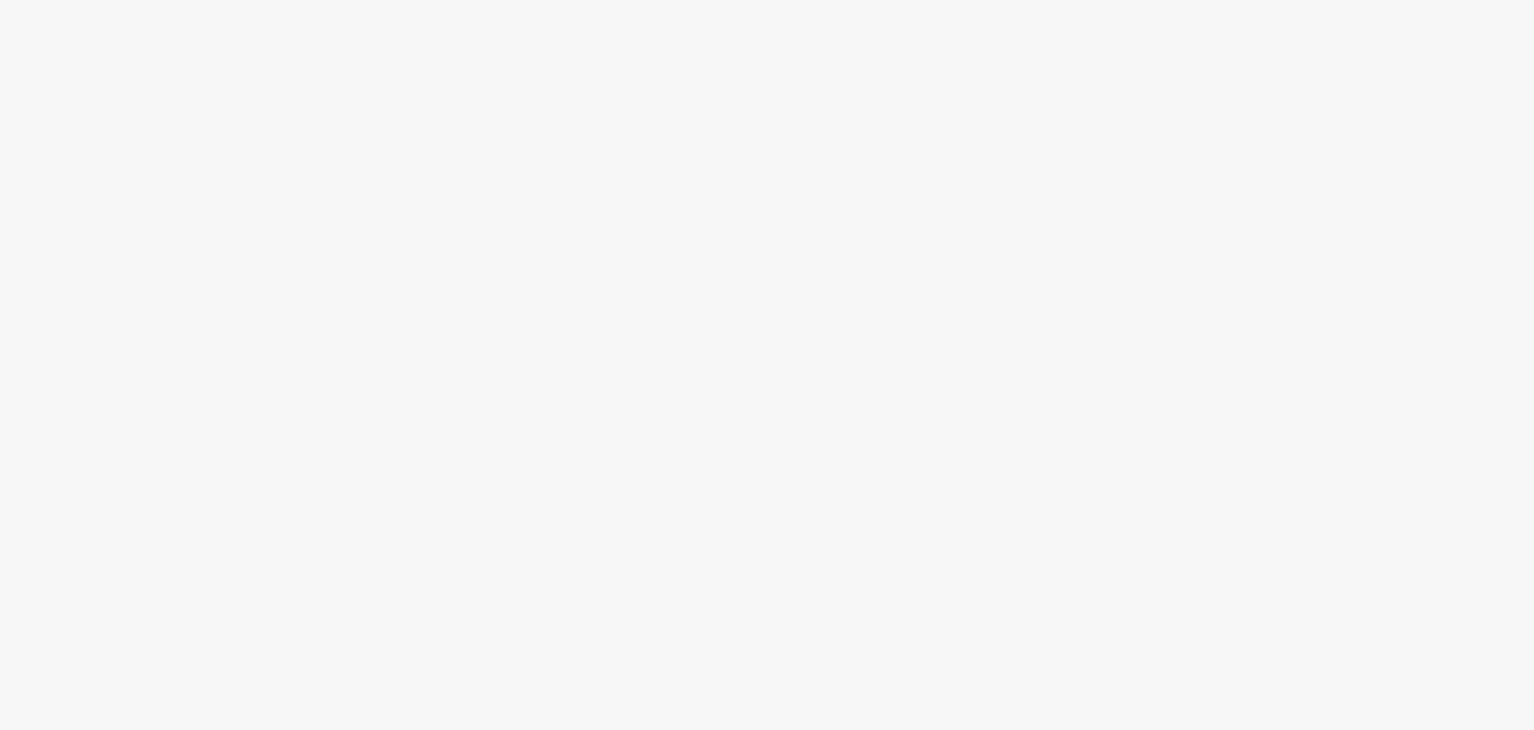 scroll, scrollTop: 0, scrollLeft: 0, axis: both 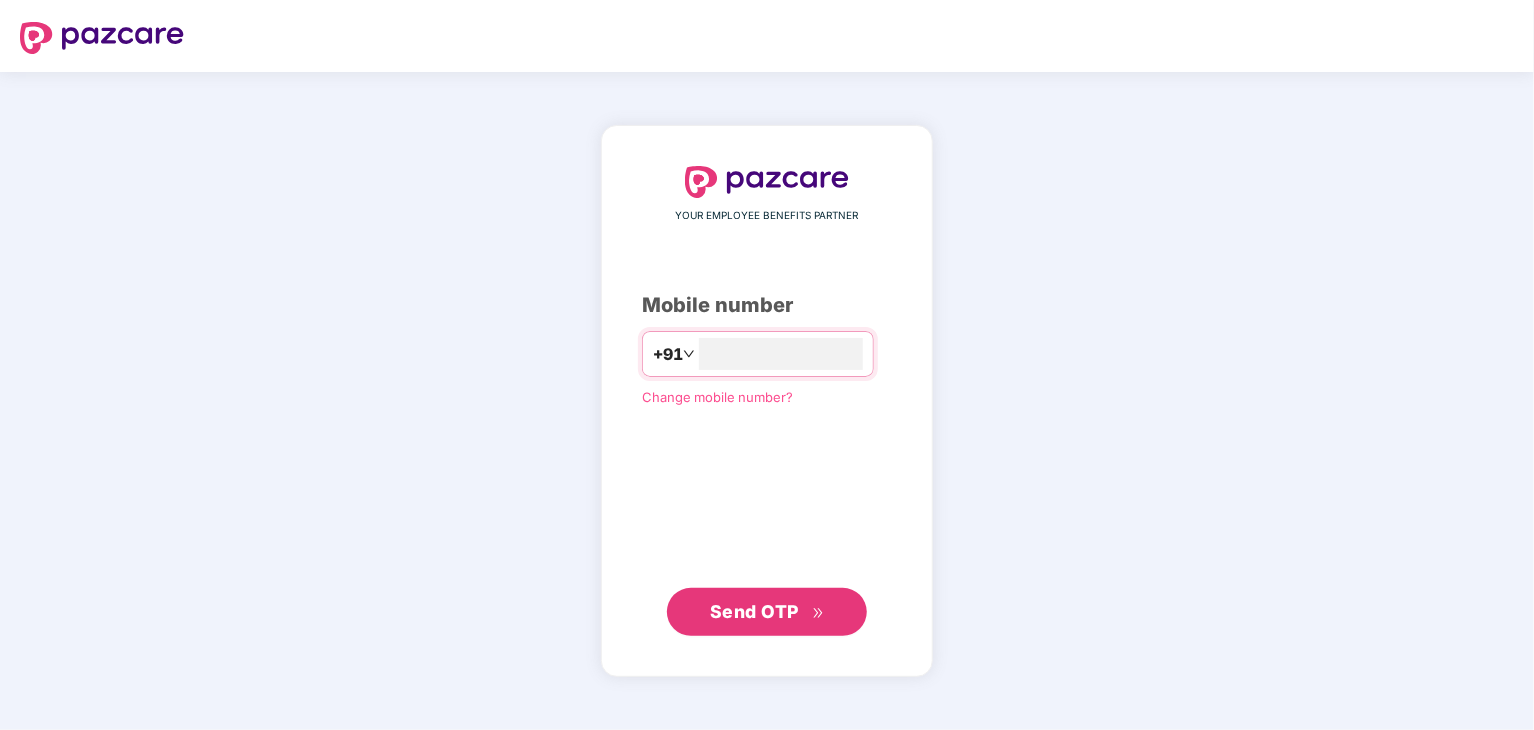 type on "**********" 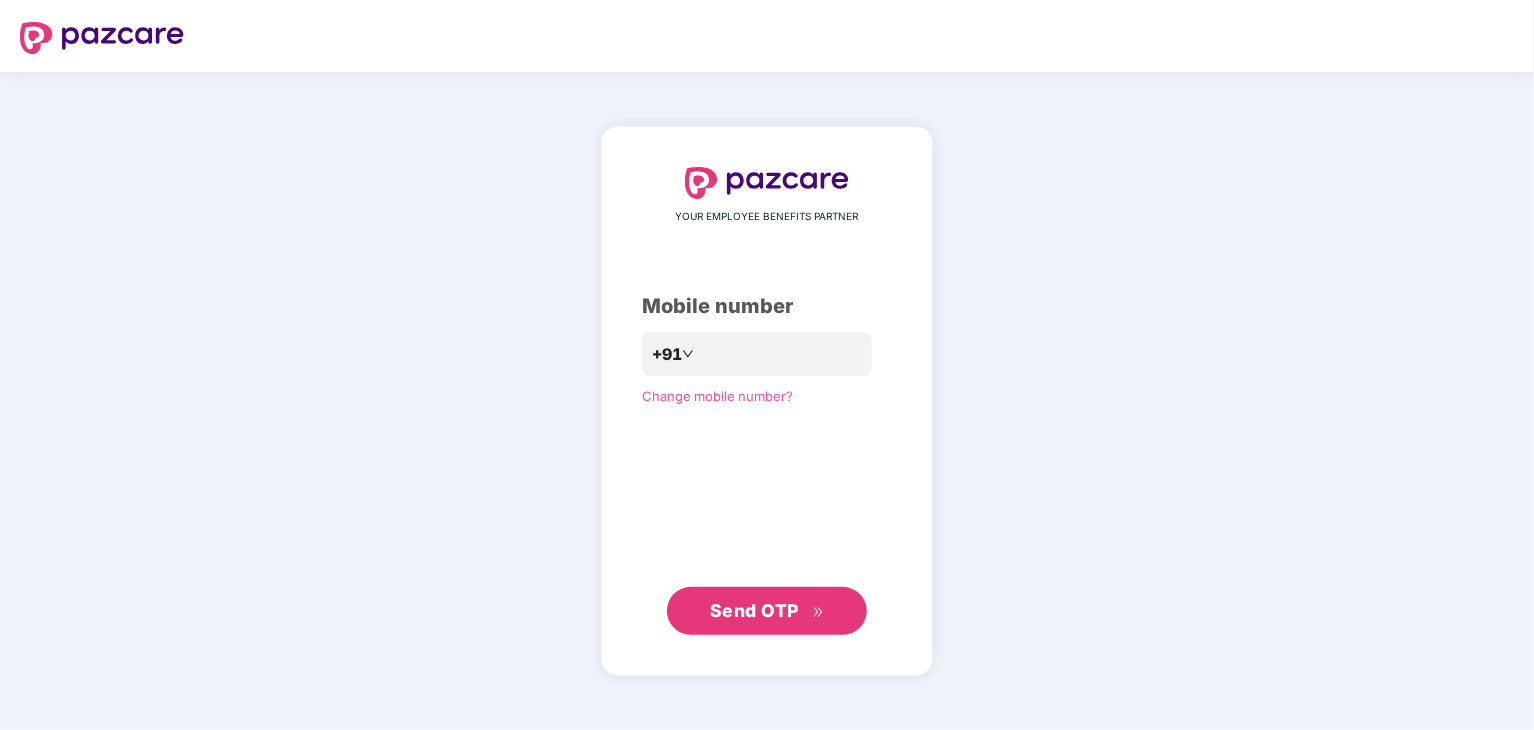 click on "Send OTP" at bounding box center [754, 610] 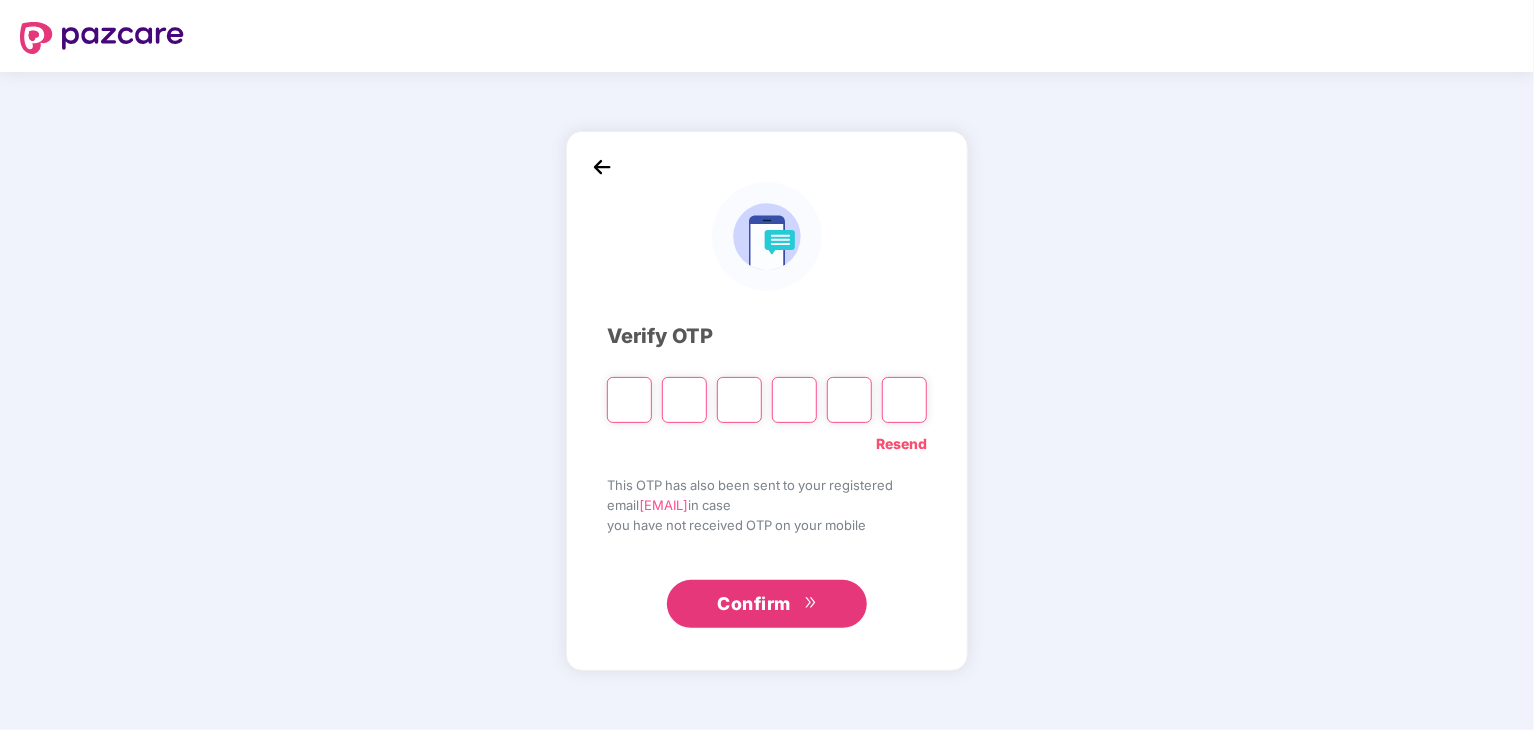 type on "*" 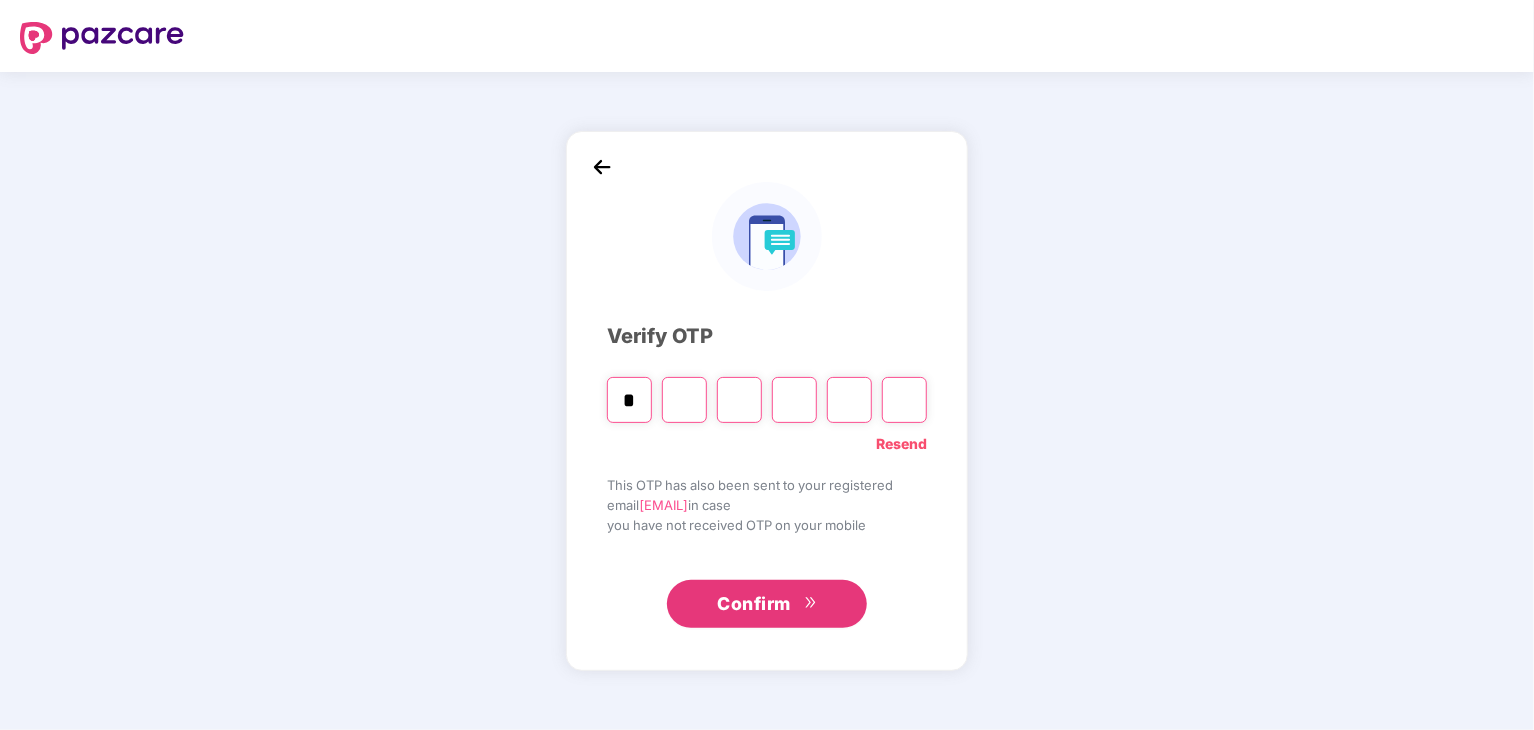 type on "*" 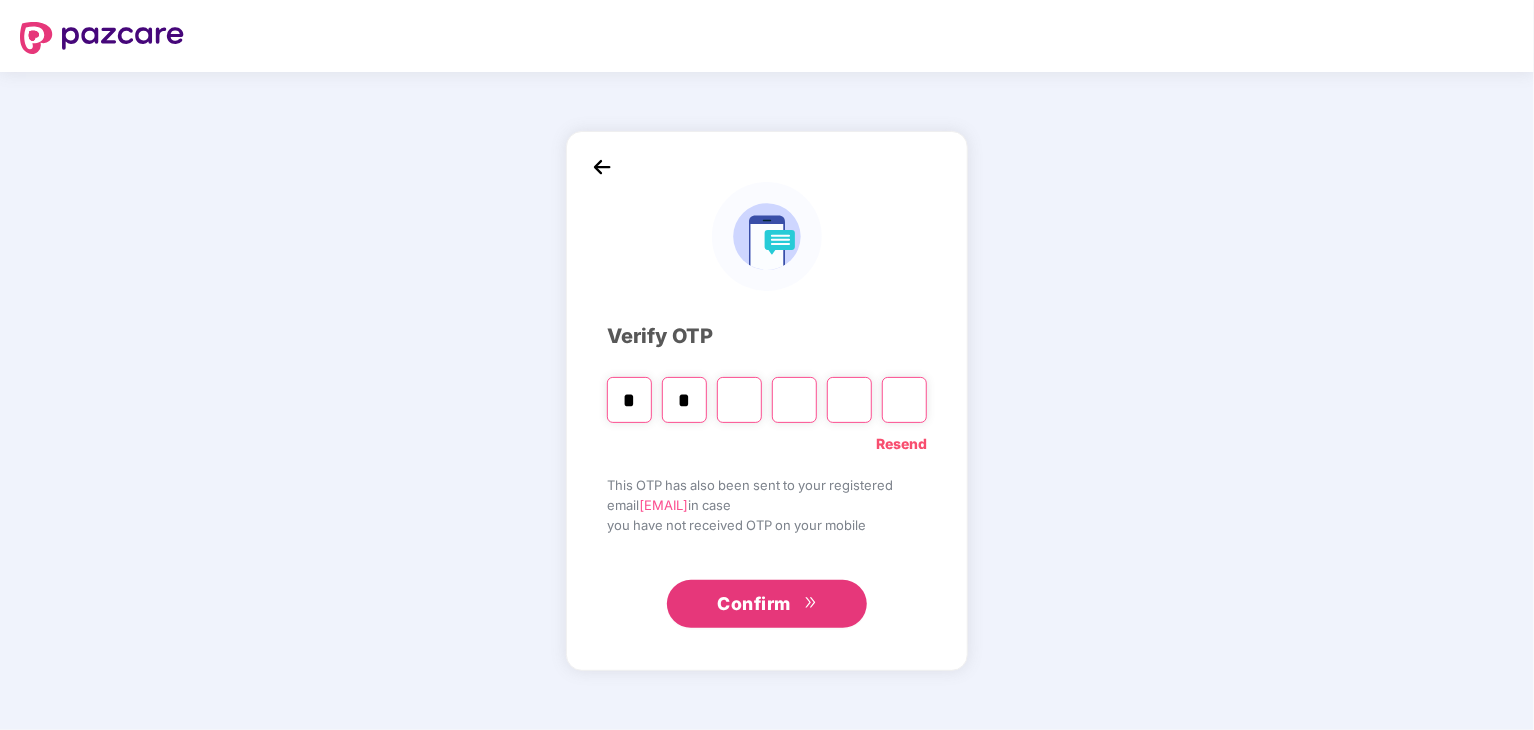 type on "*" 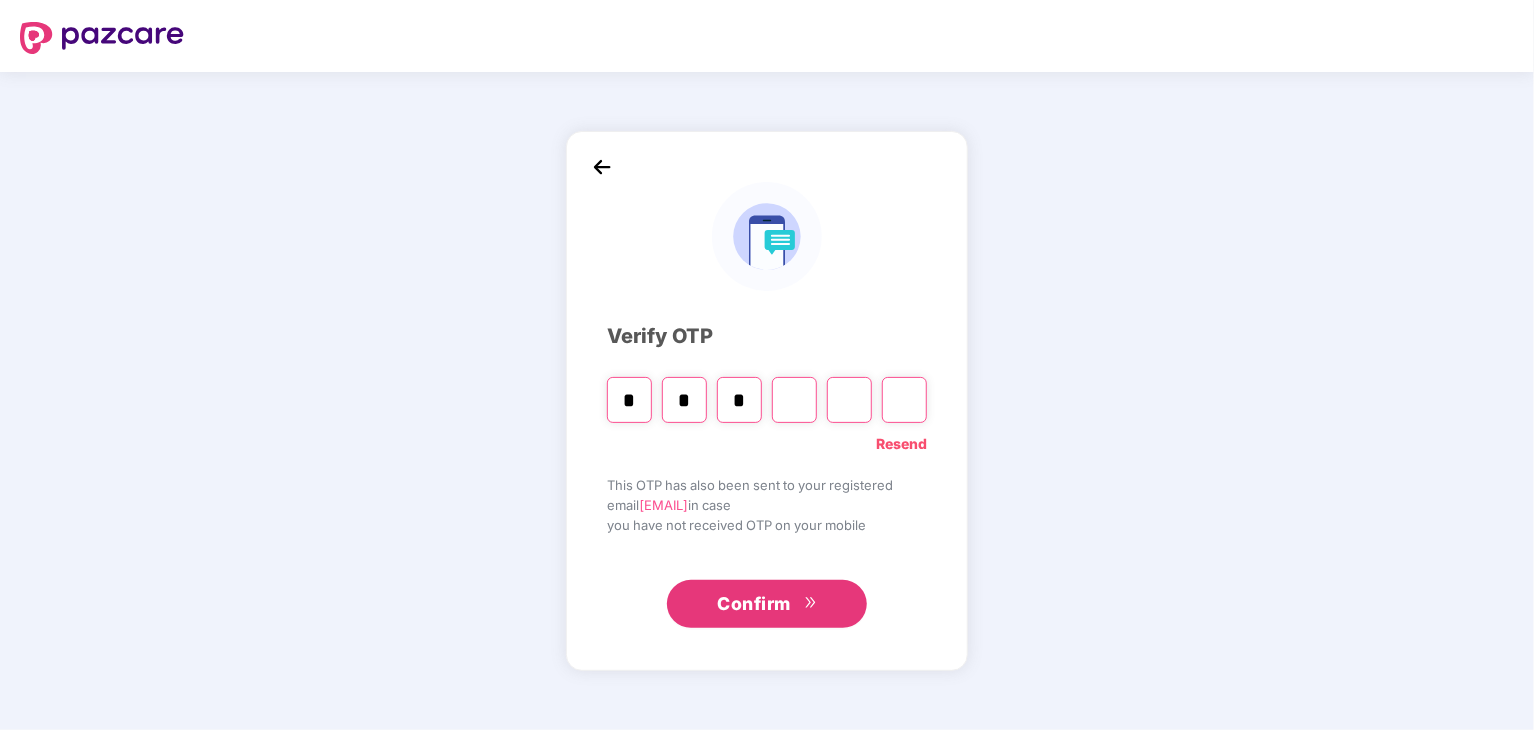 type on "*" 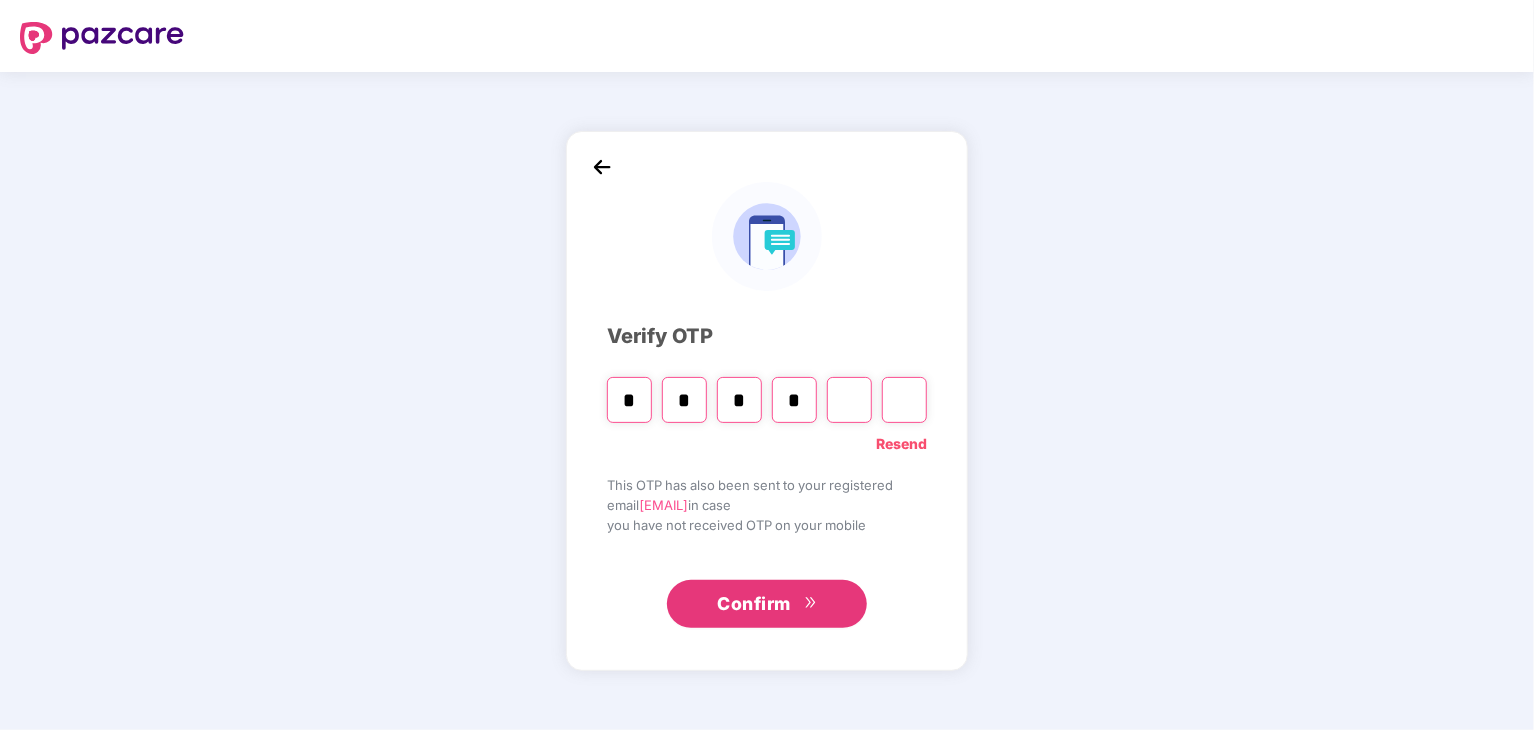 type on "*" 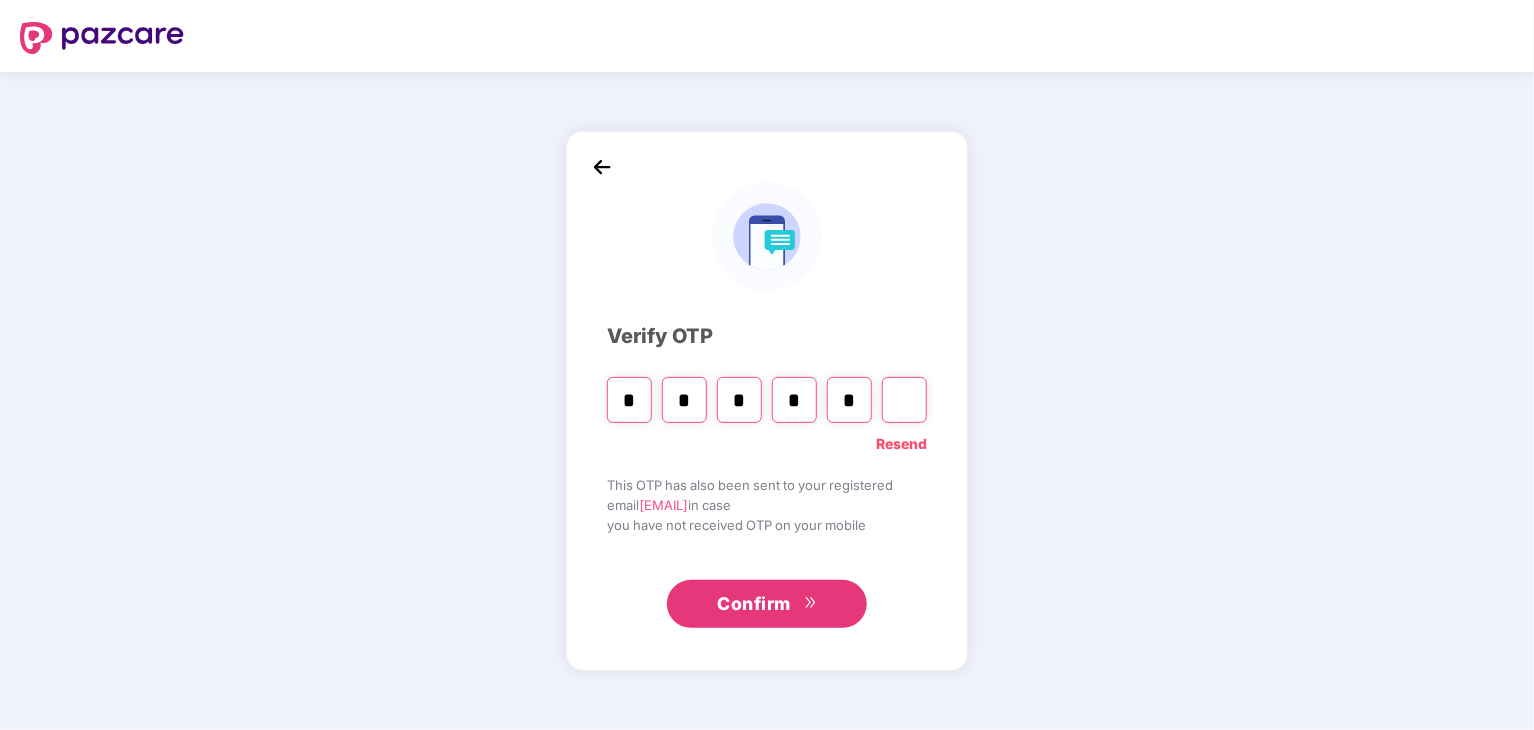 type on "*" 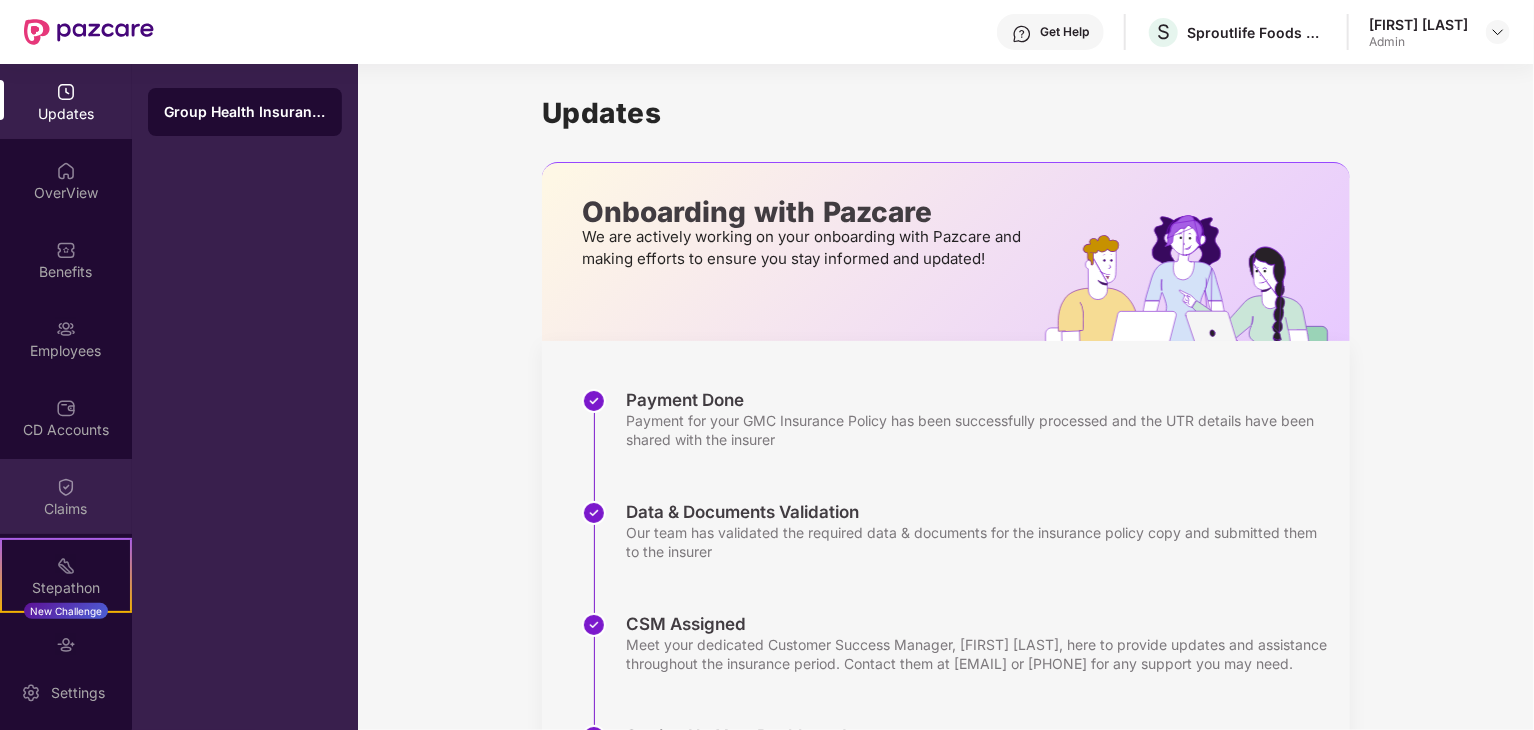 click on "Claims" at bounding box center [66, 509] 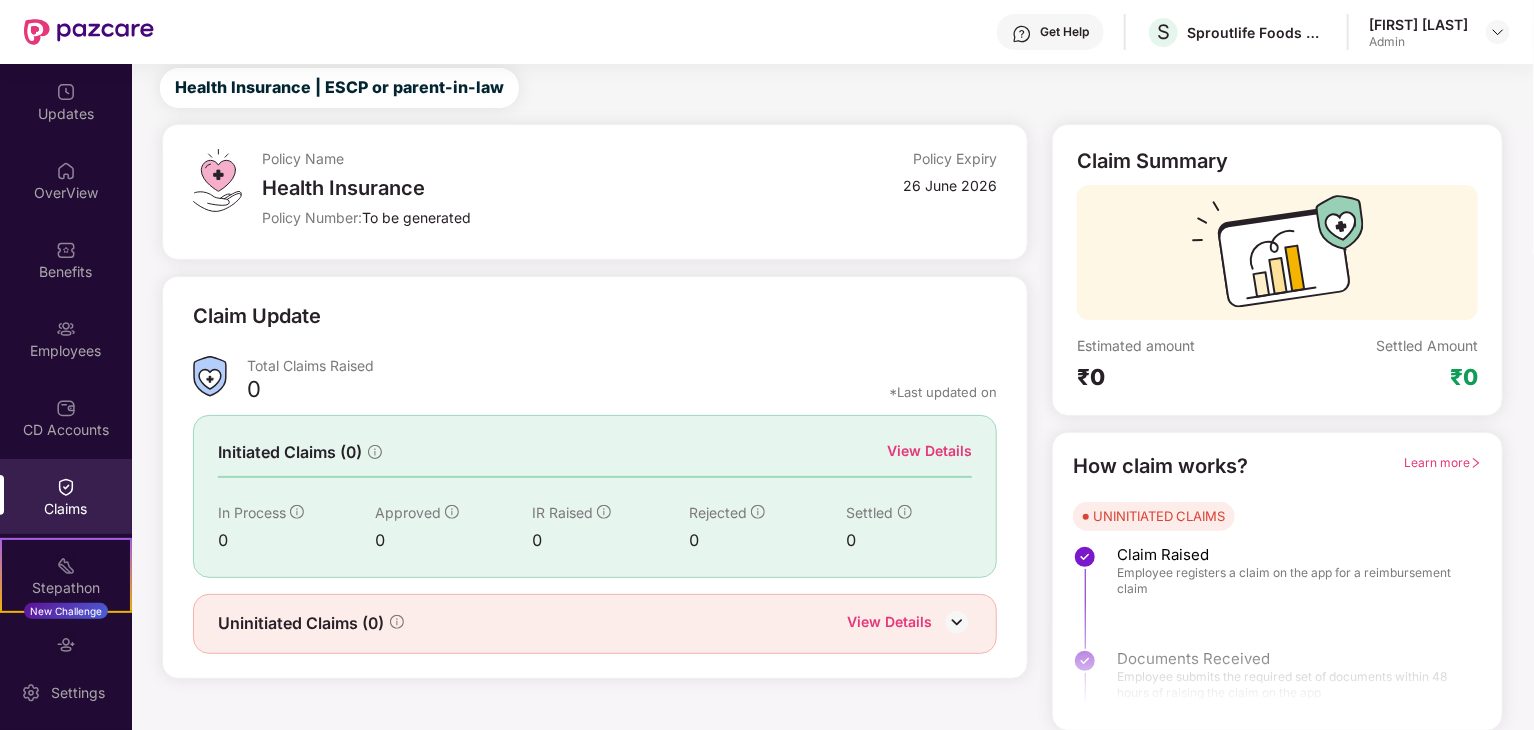 scroll, scrollTop: 52, scrollLeft: 0, axis: vertical 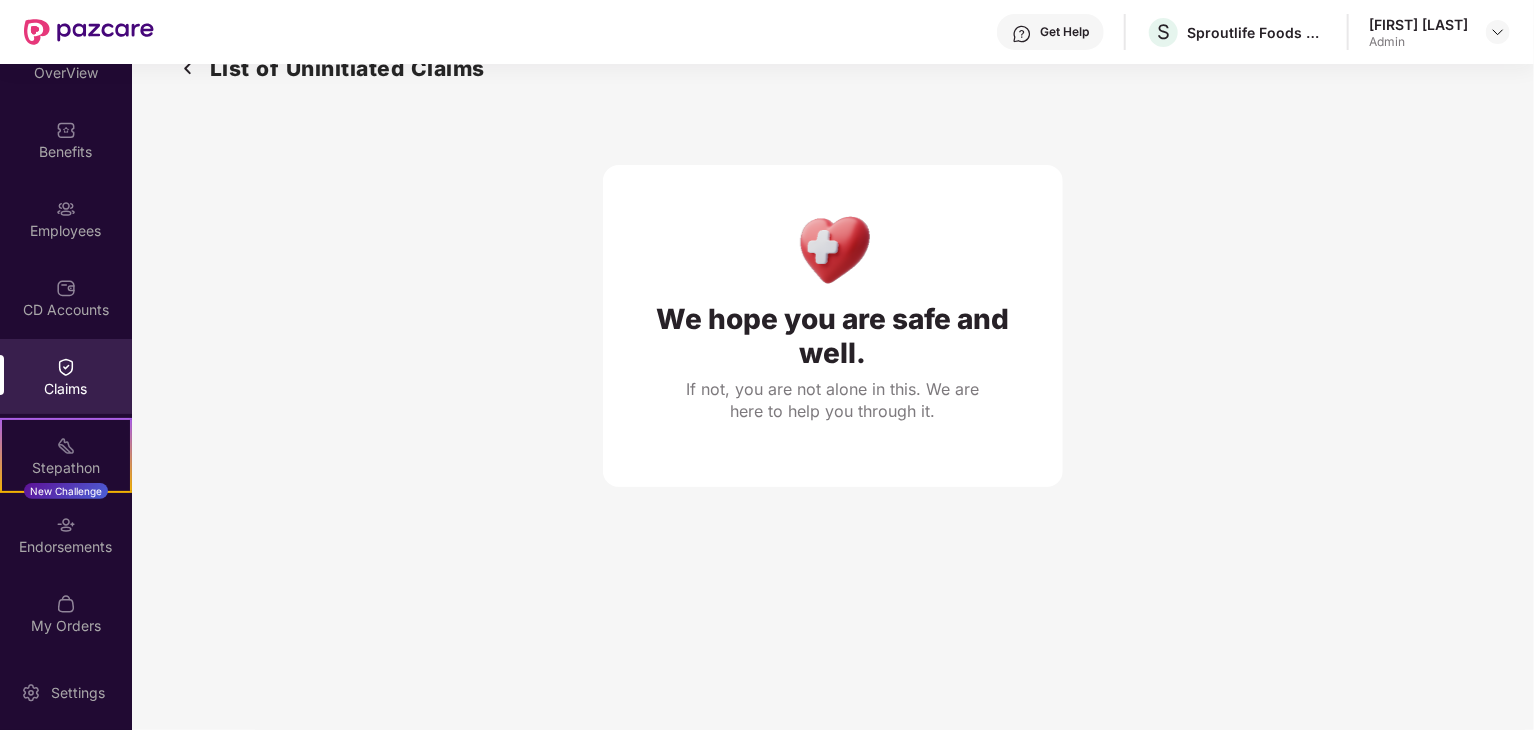 click on "Claims" at bounding box center [66, 389] 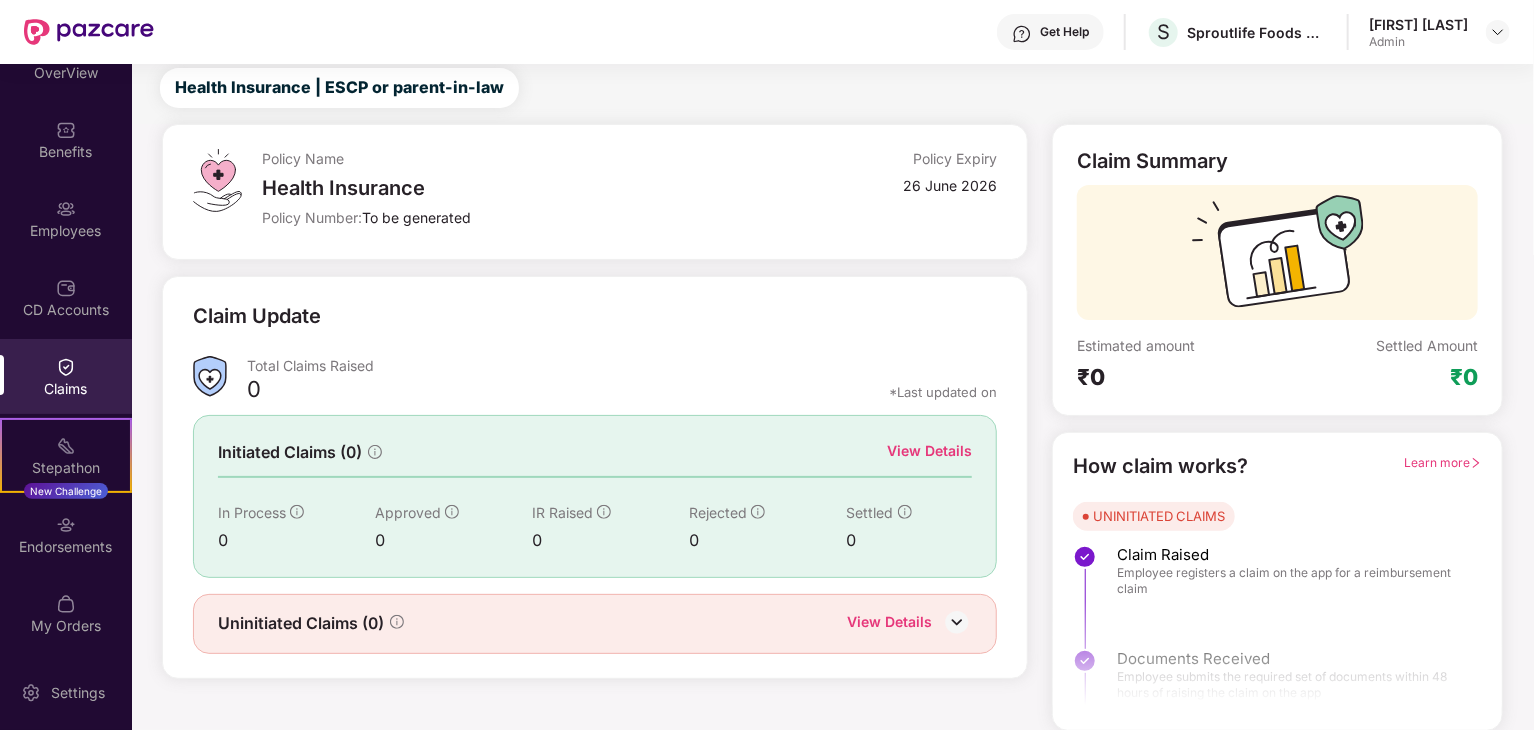 scroll, scrollTop: 0, scrollLeft: 0, axis: both 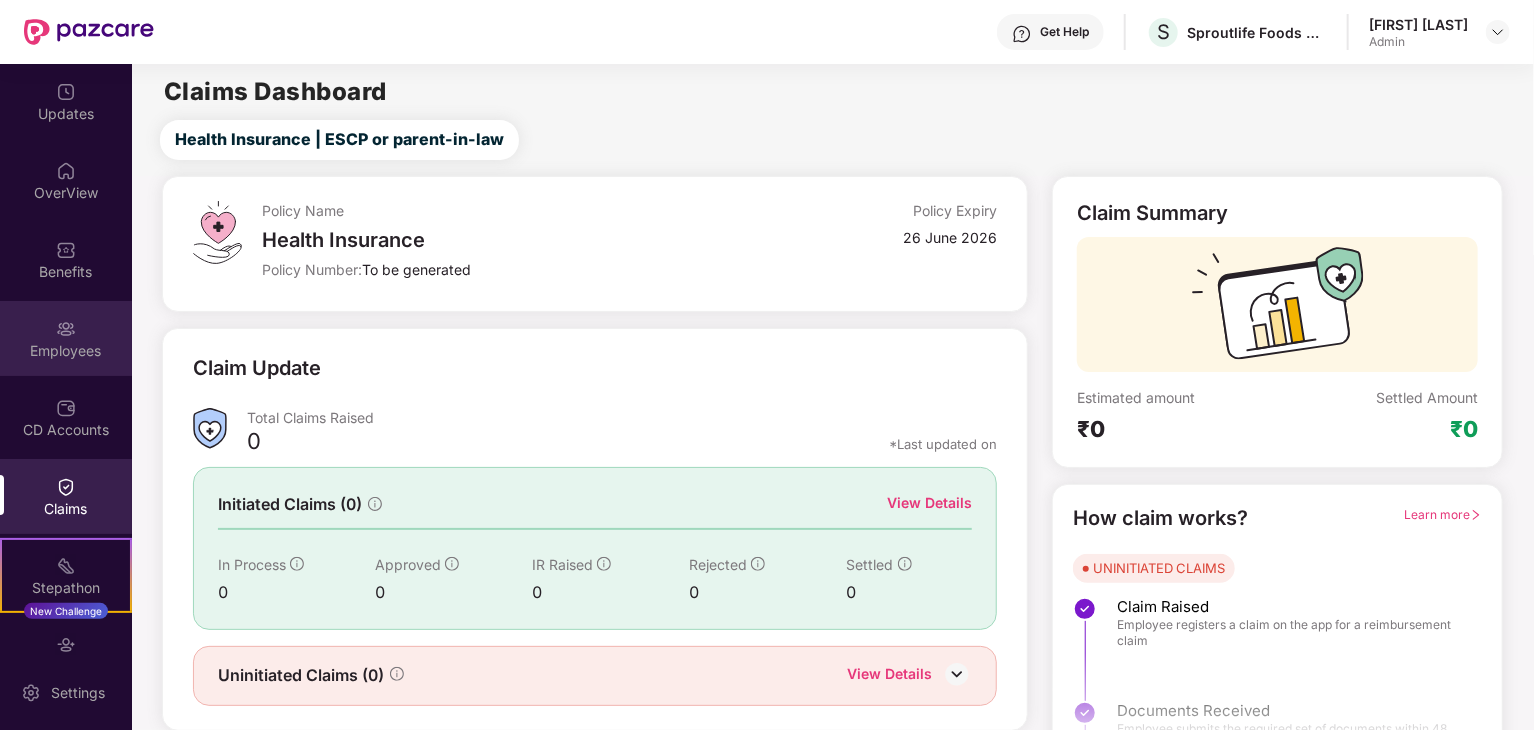 click at bounding box center [66, 329] 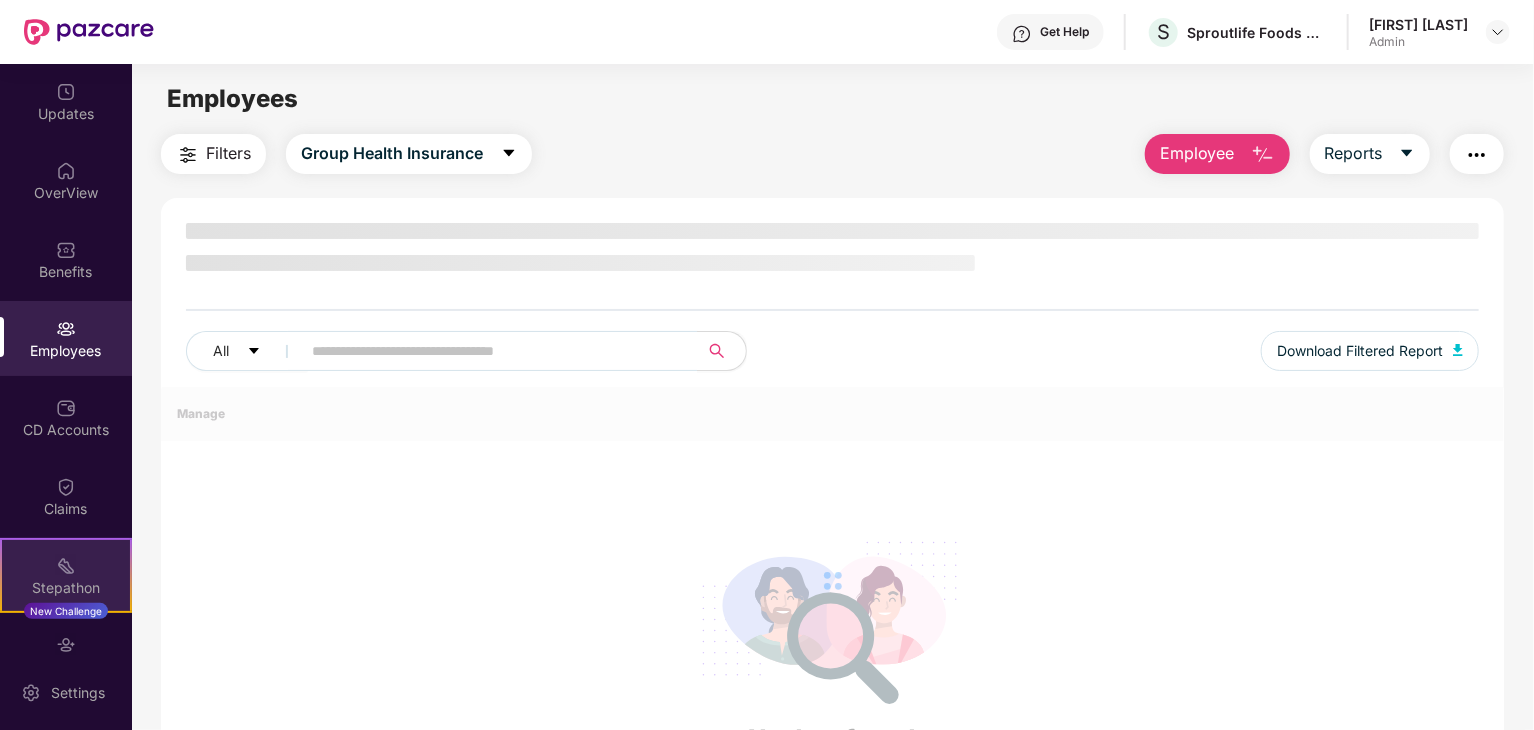 scroll, scrollTop: 120, scrollLeft: 0, axis: vertical 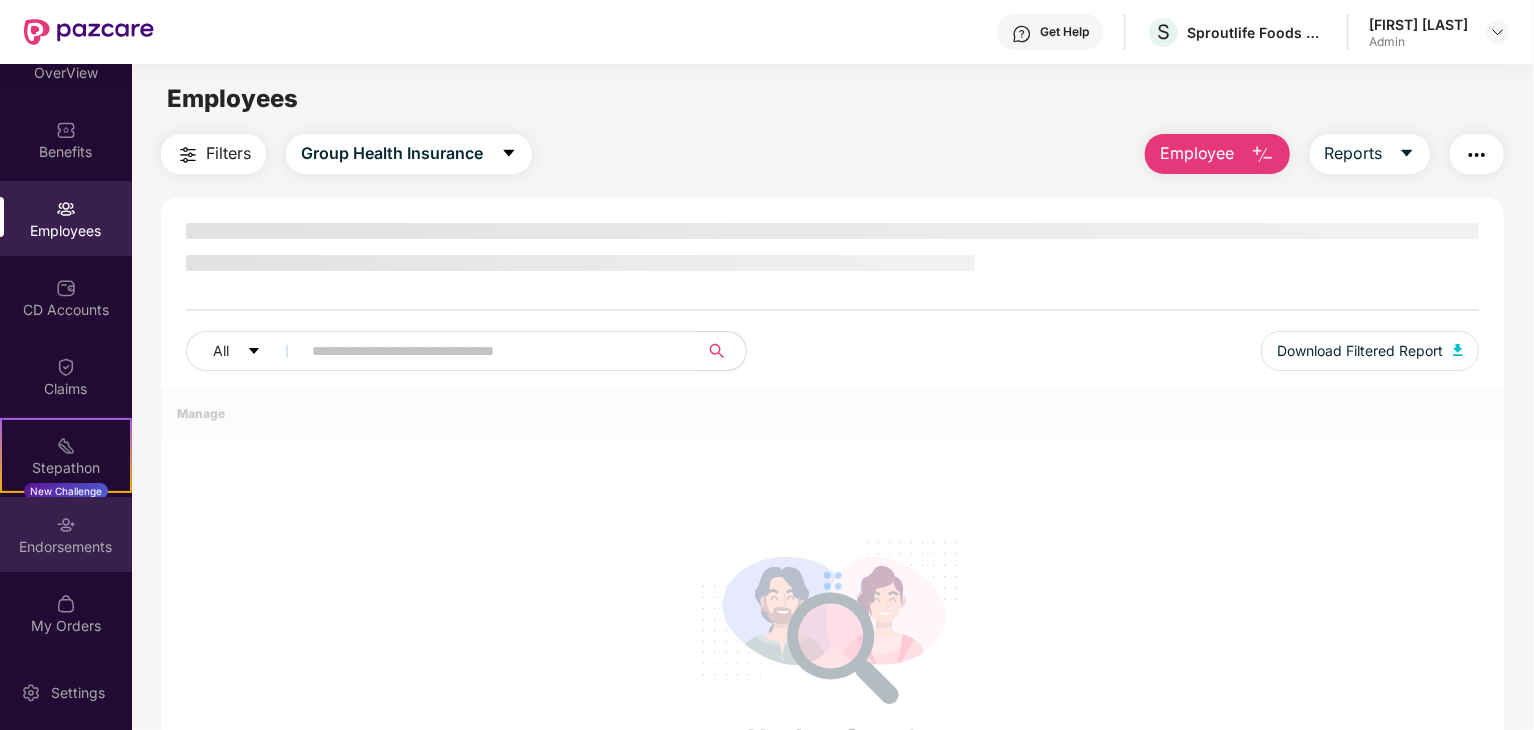 click on "Endorsements" at bounding box center [66, 547] 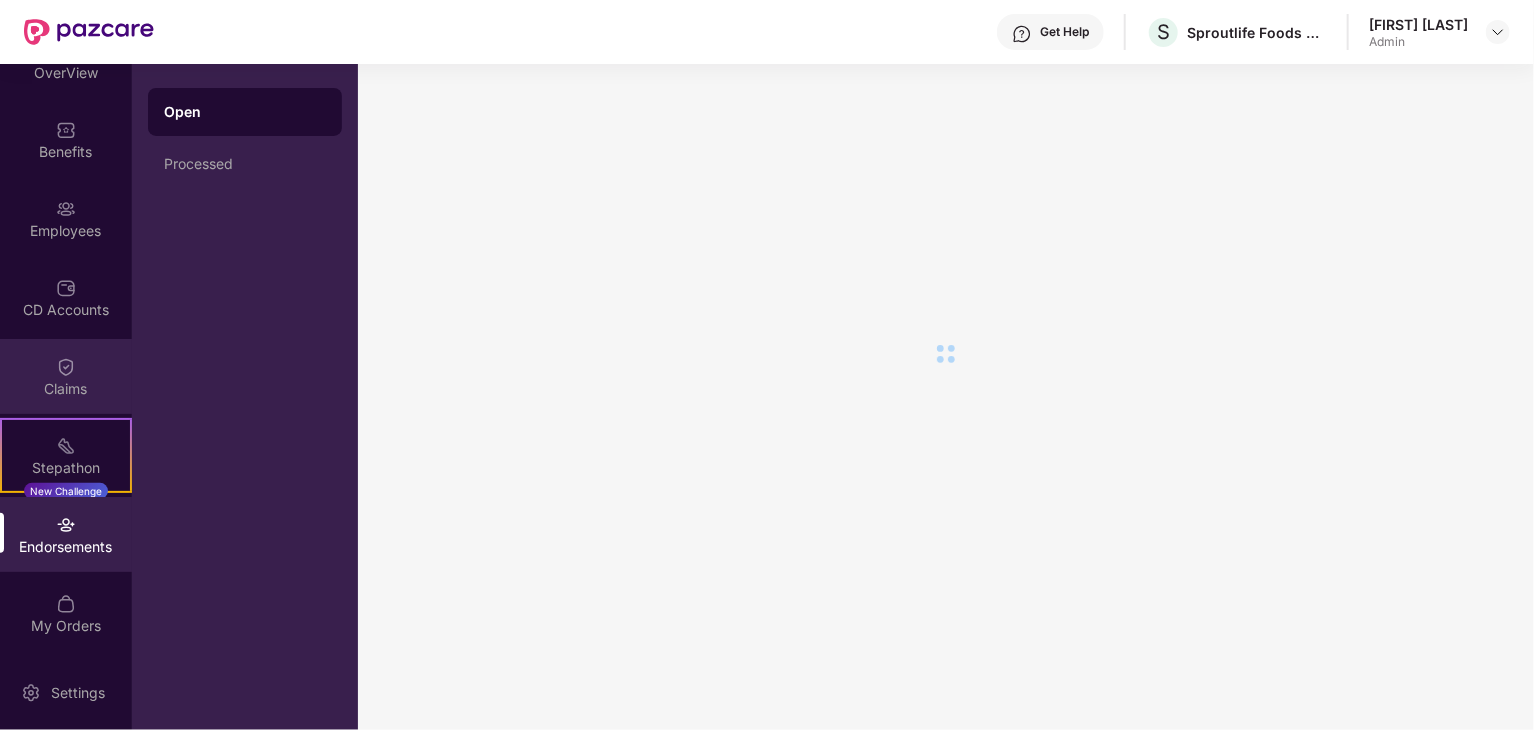 click at bounding box center [66, 367] 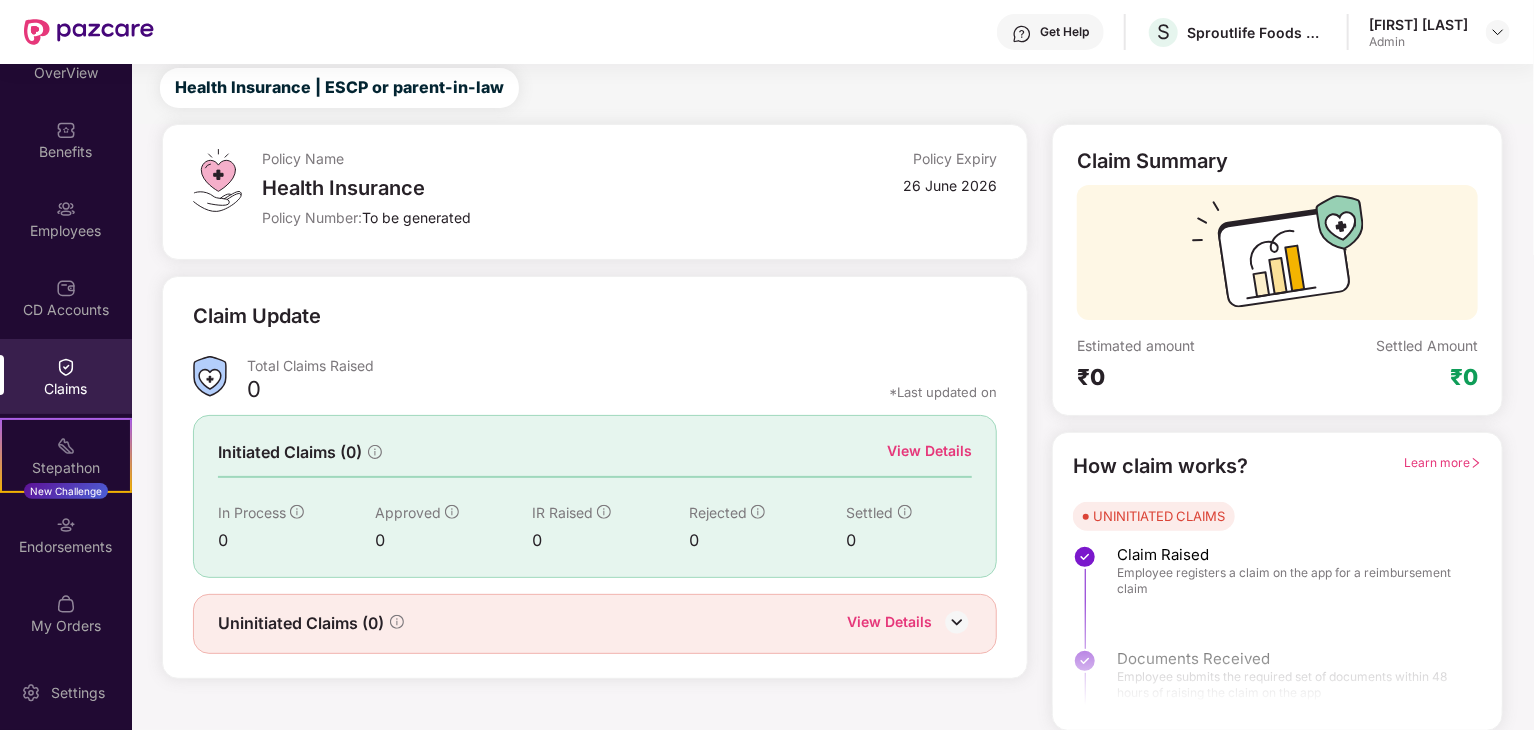 scroll, scrollTop: 0, scrollLeft: 0, axis: both 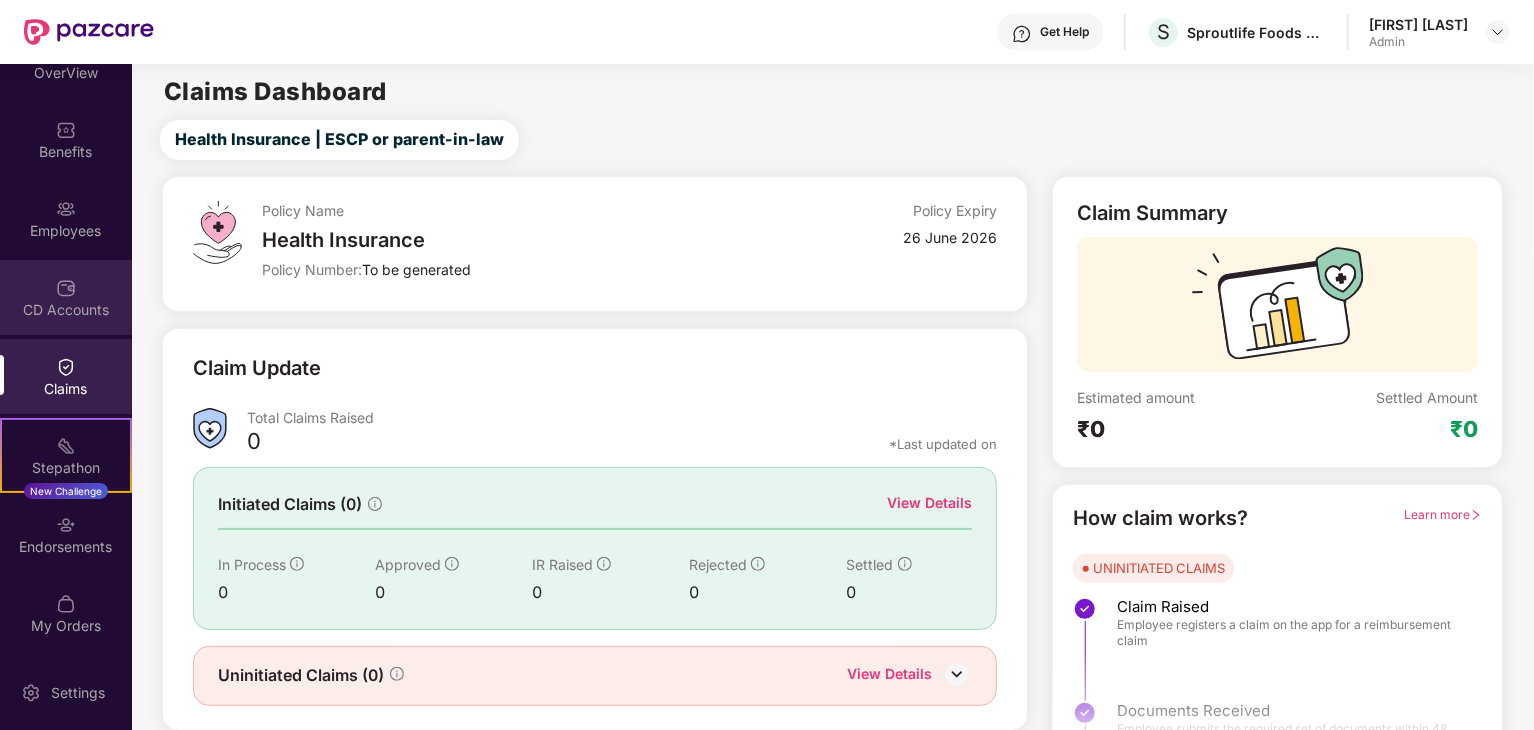 click at bounding box center (66, 288) 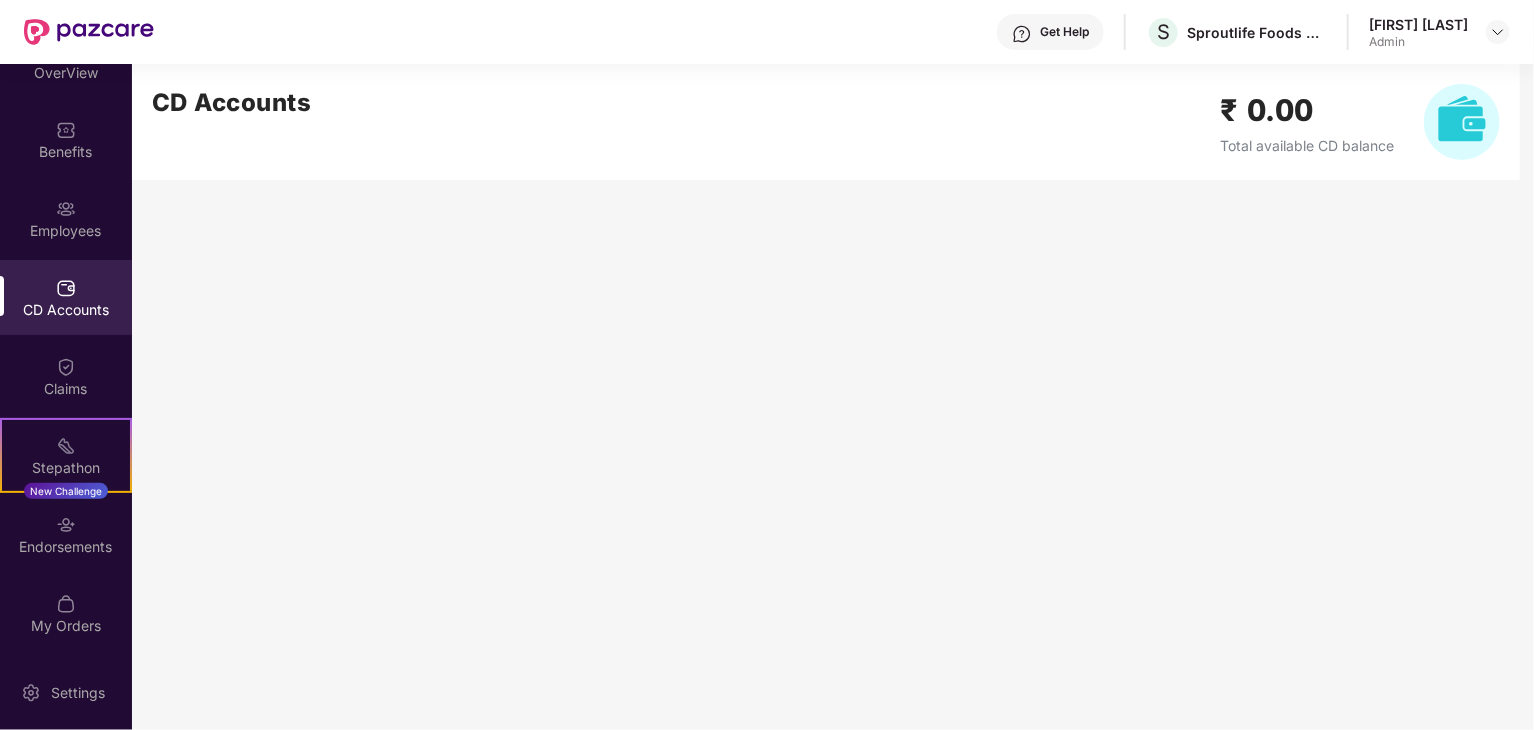 click on "Soumi Biswas" at bounding box center (1418, 24) 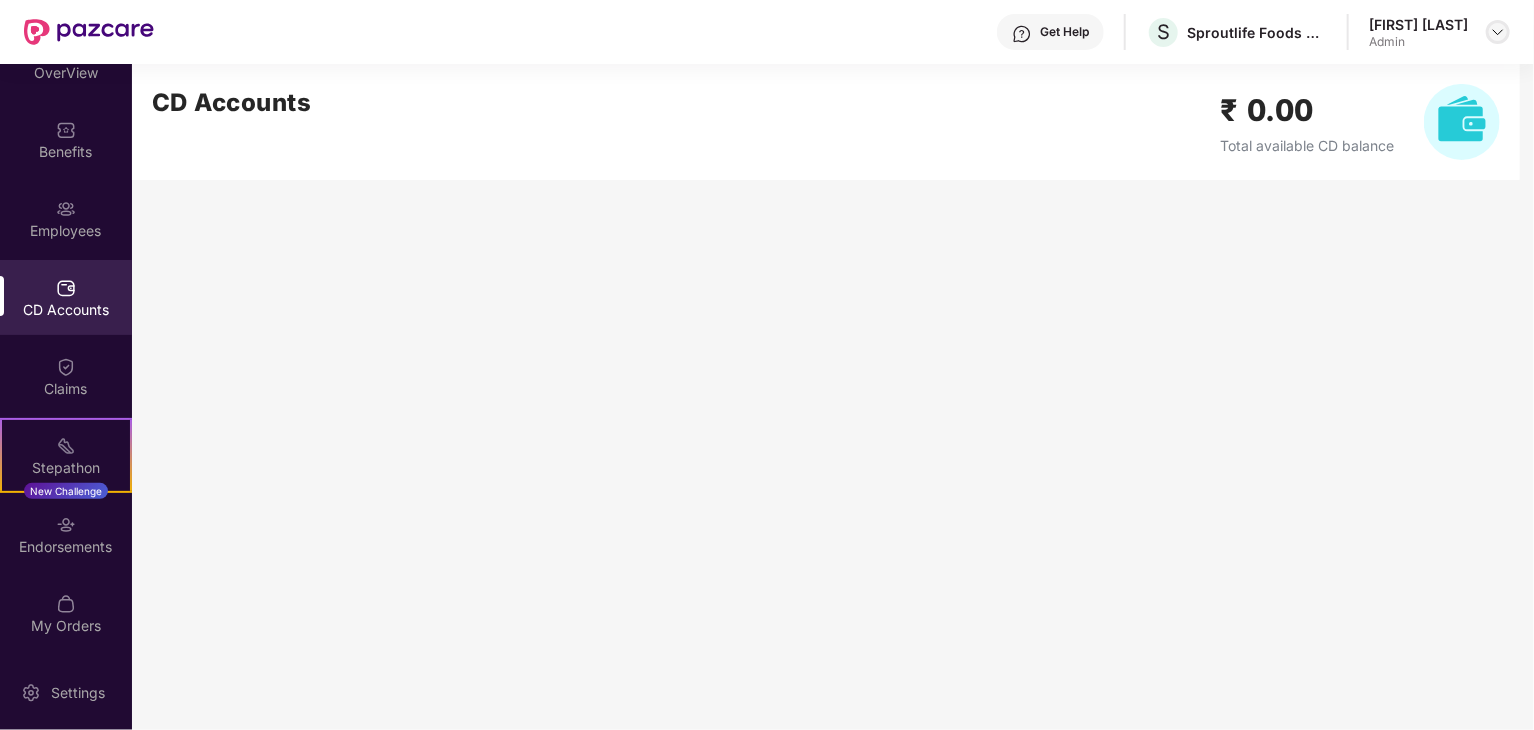 click at bounding box center (1498, 32) 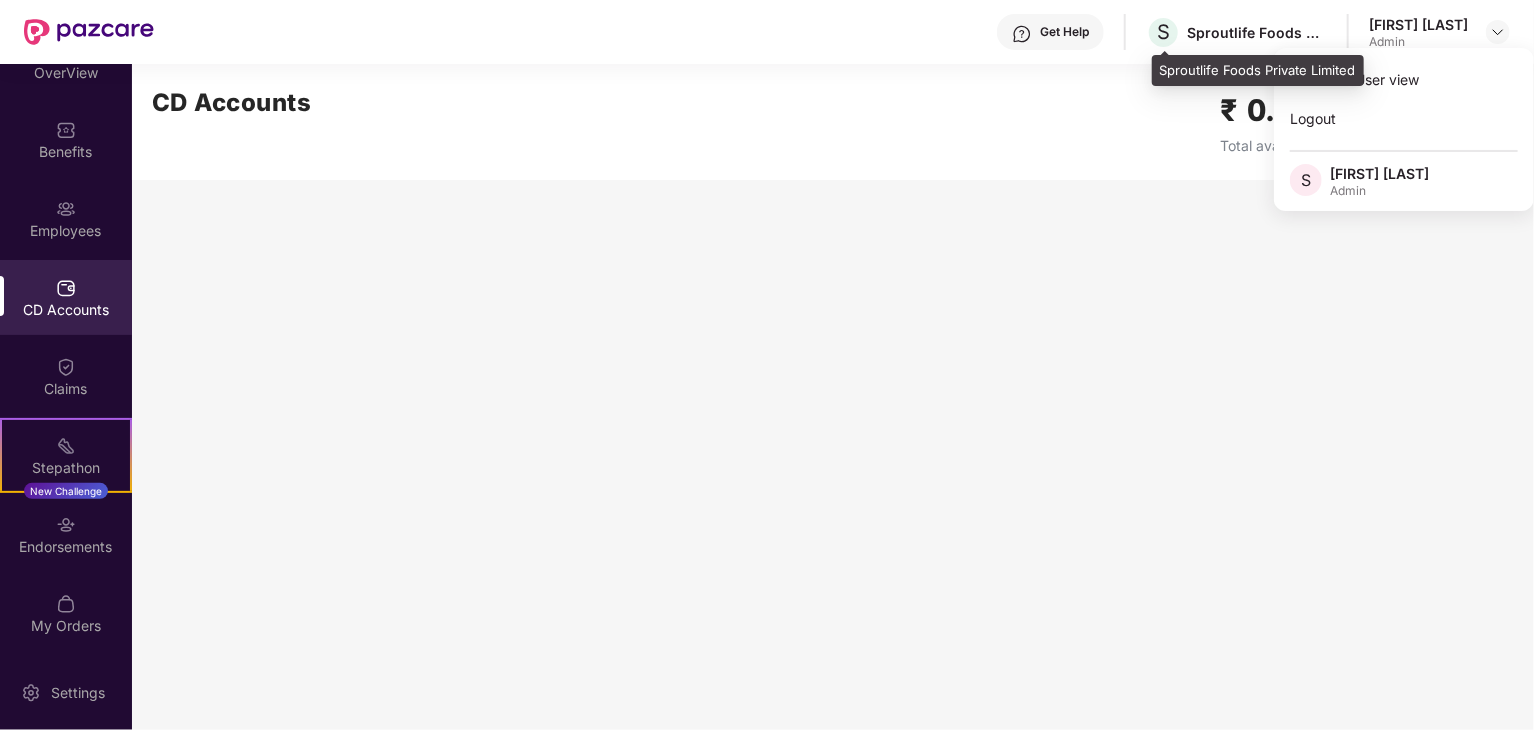 click on "Sproutlife Foods Private Limited" at bounding box center (1257, 32) 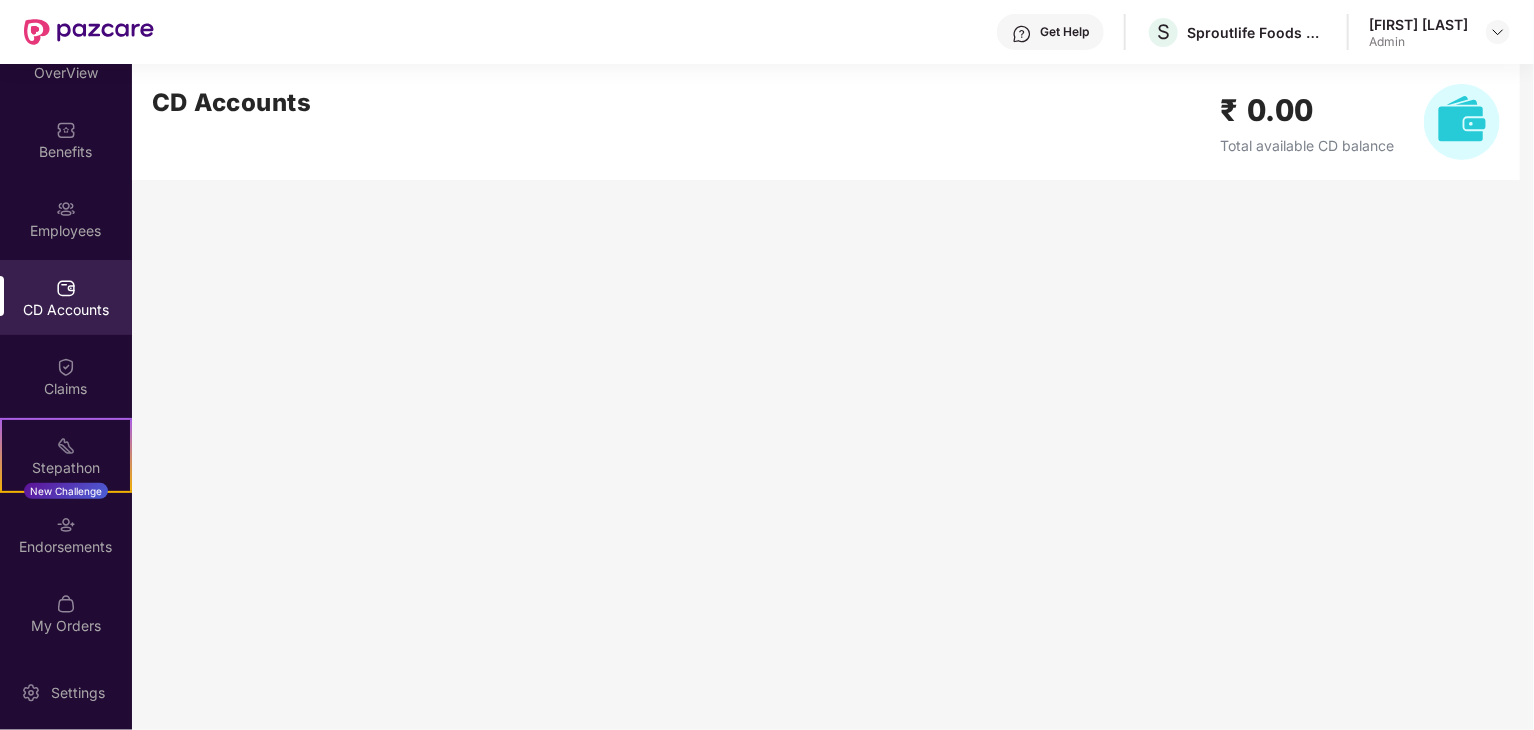 click on "Get Help" at bounding box center [1064, 32] 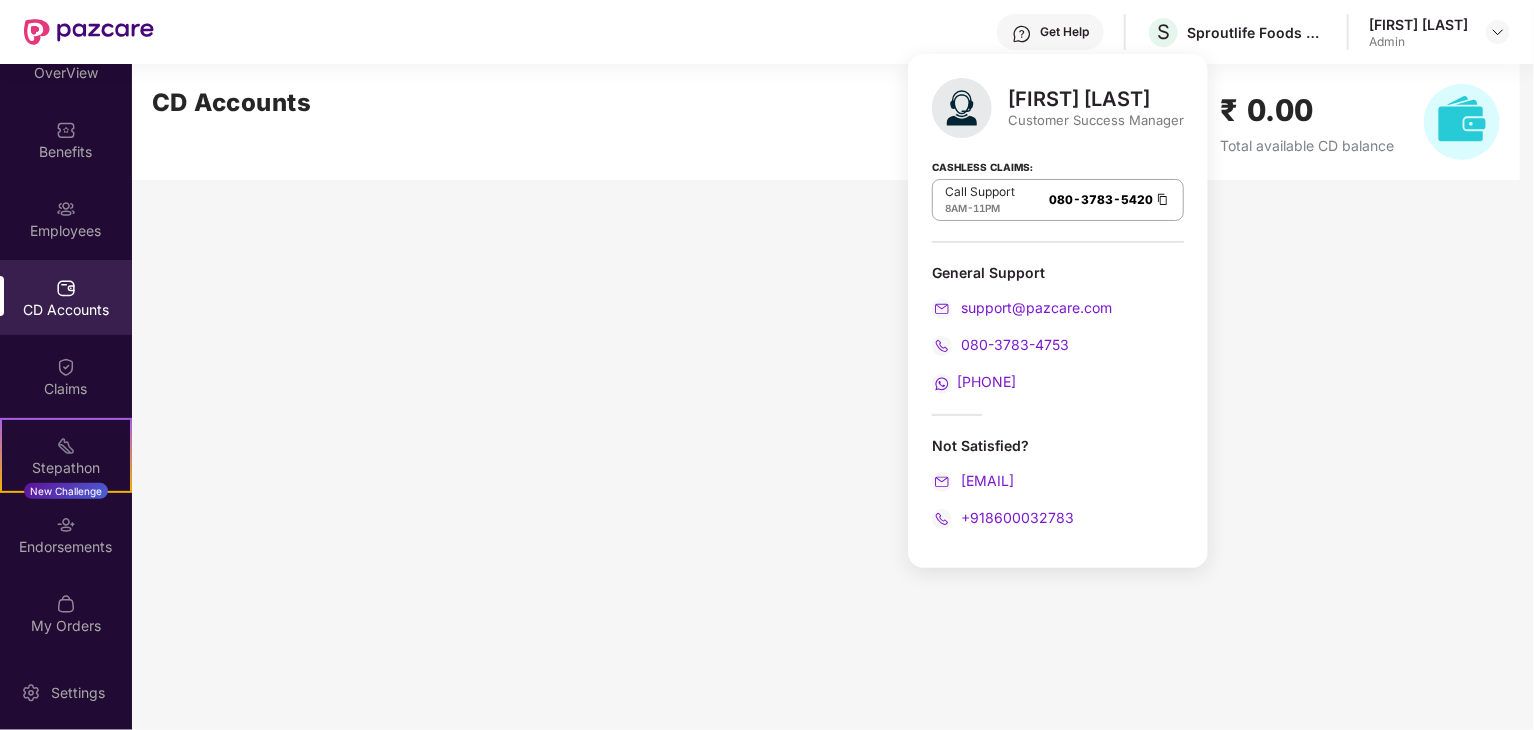 scroll, scrollTop: 0, scrollLeft: 0, axis: both 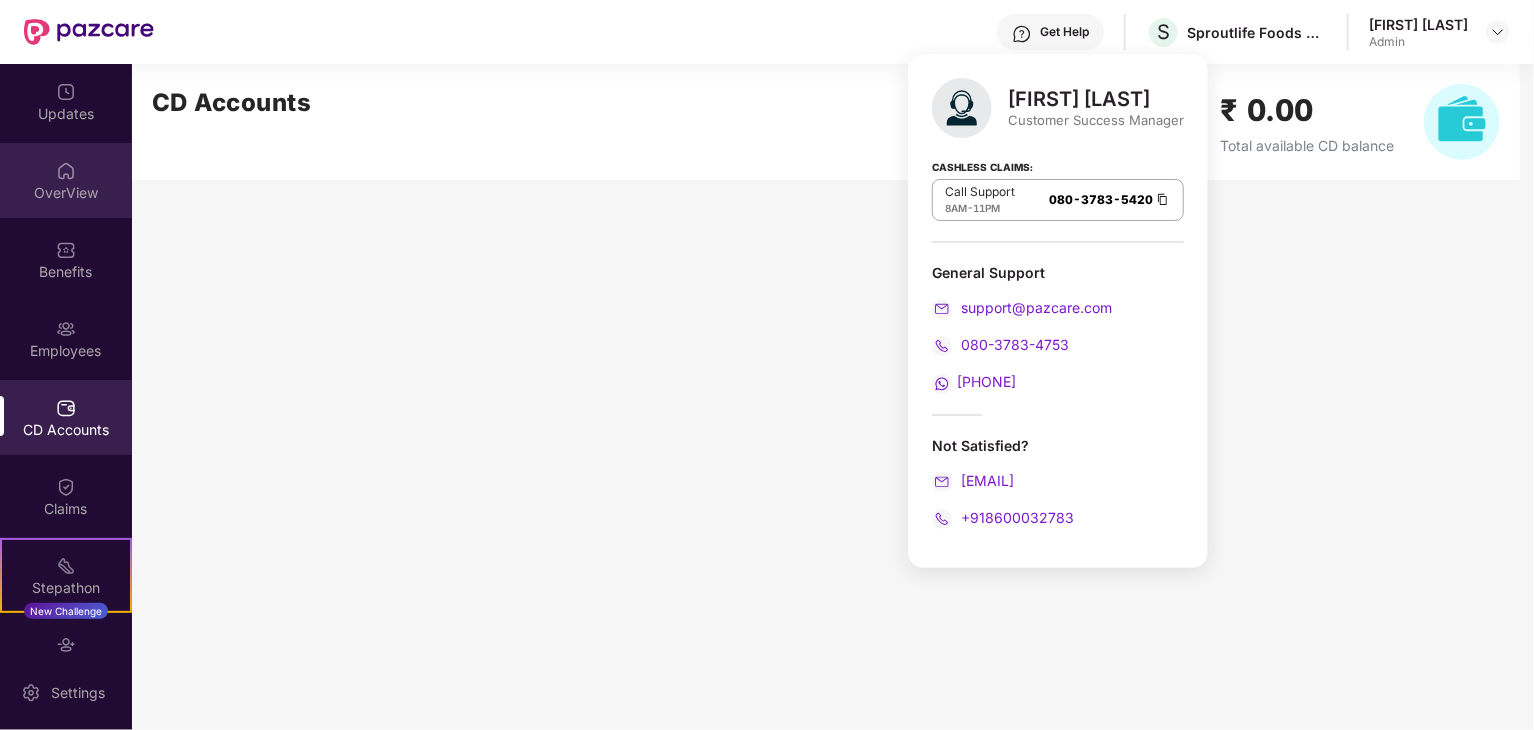 click on "OverView" at bounding box center (66, 193) 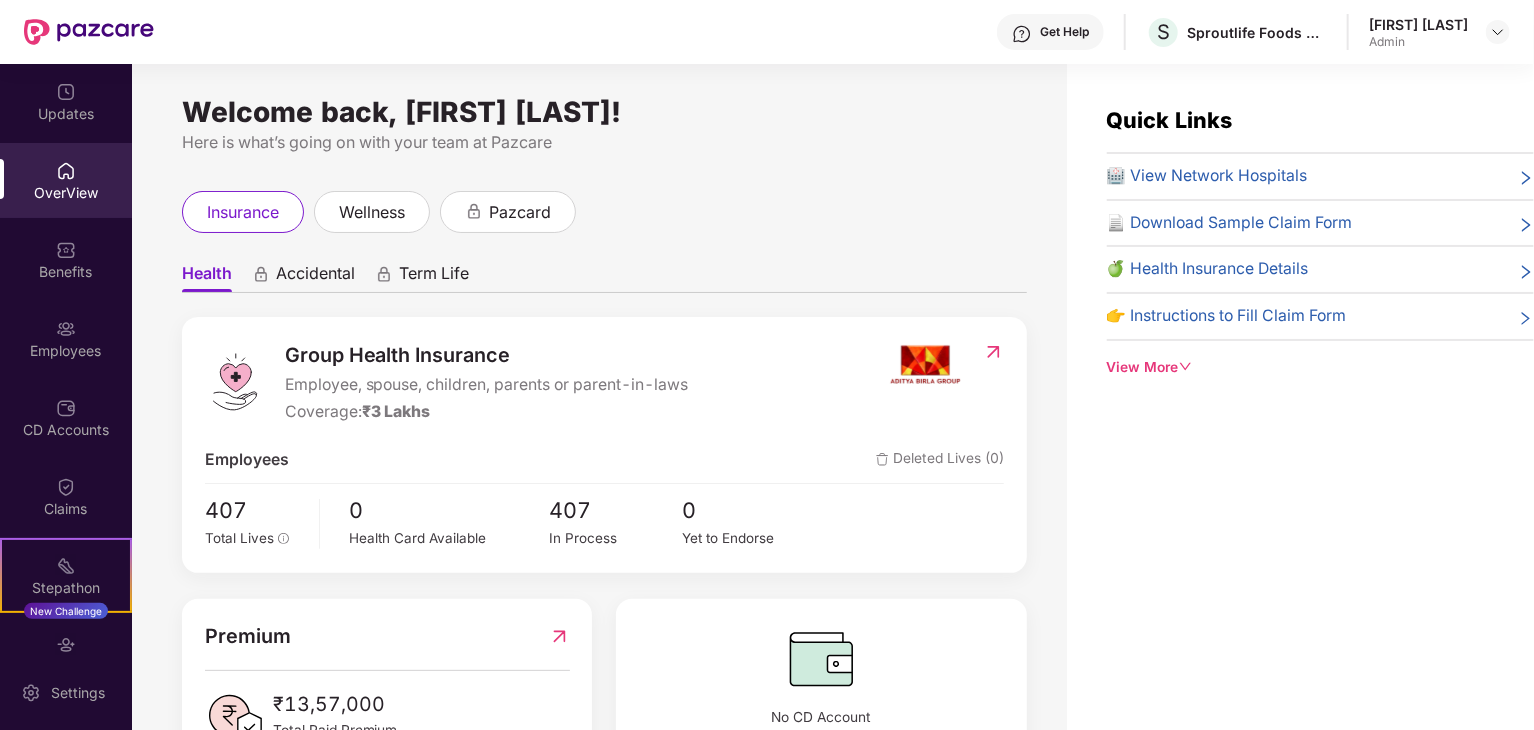 click on "📄 Download Sample Claim Form" at bounding box center [1230, 223] 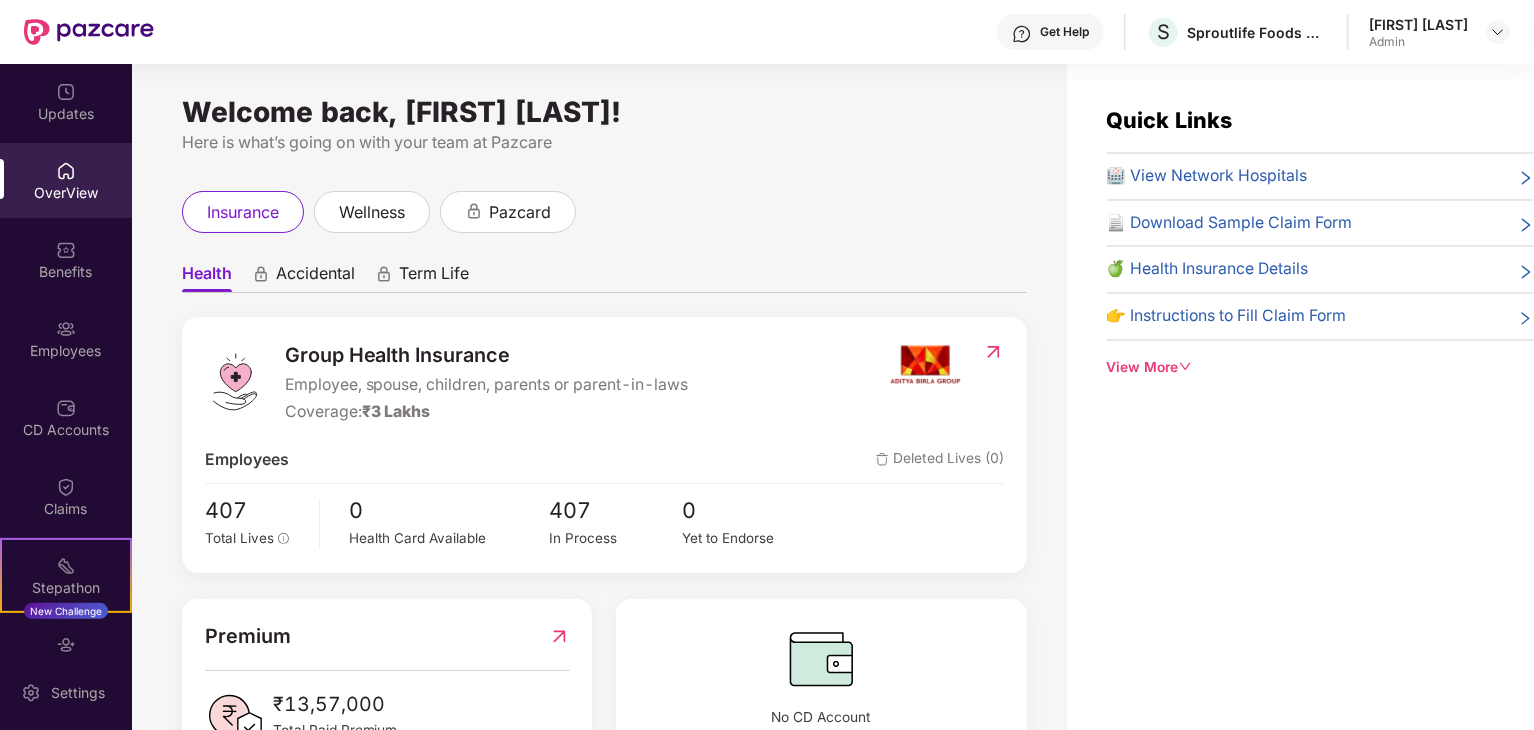 click on "👉 Instructions to Fill Claim Form" at bounding box center [1227, 316] 